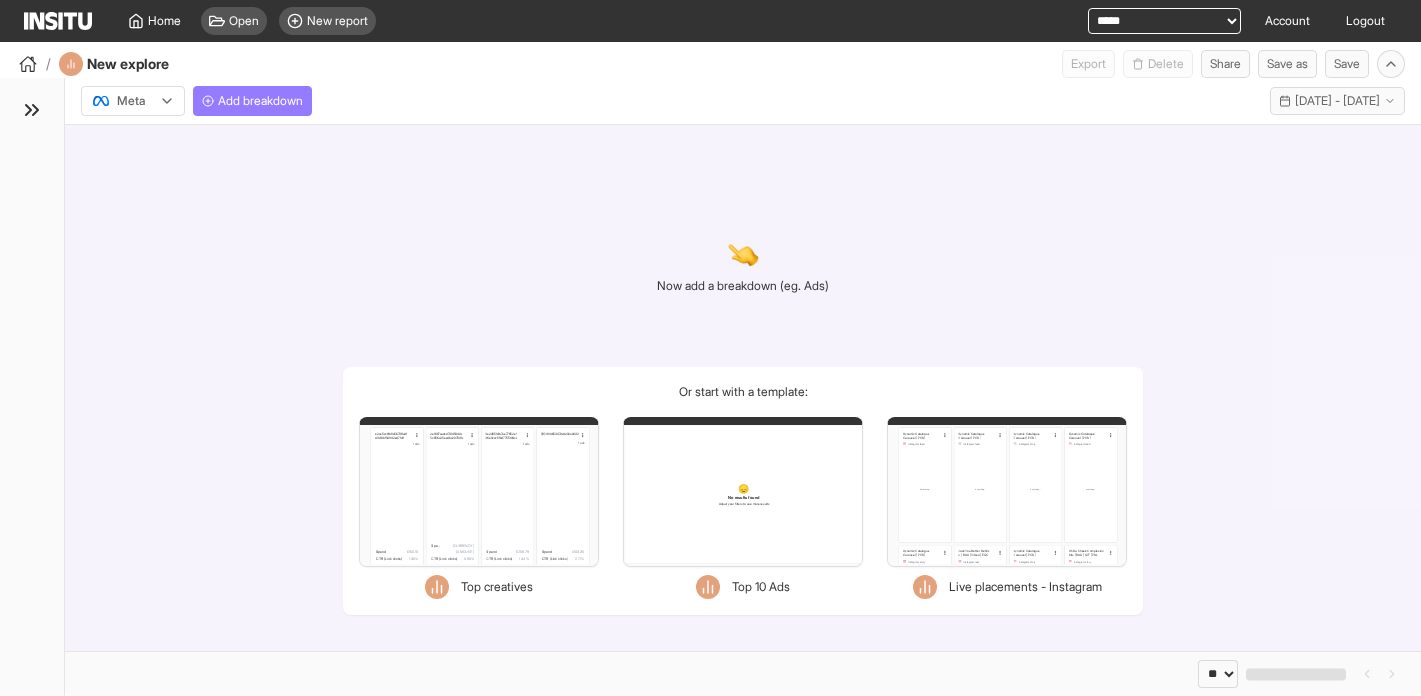 select on "**" 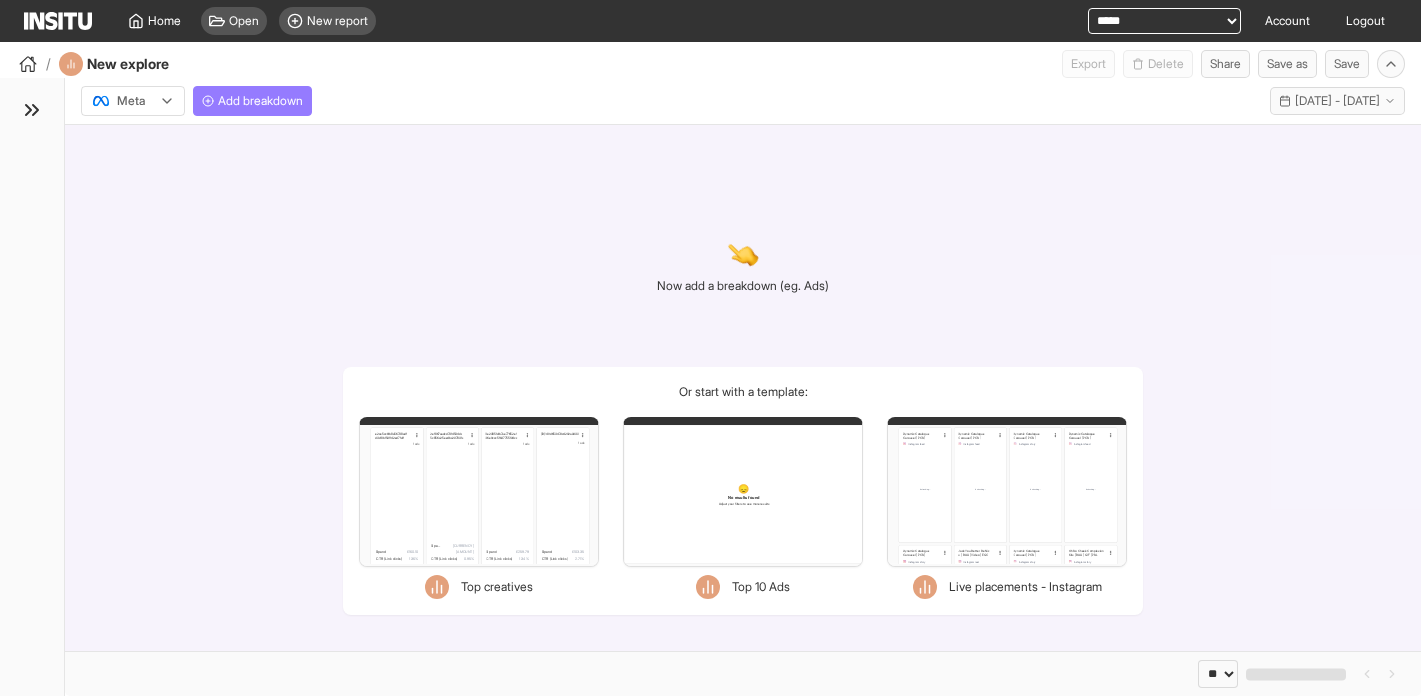 scroll, scrollTop: 0, scrollLeft: 0, axis: both 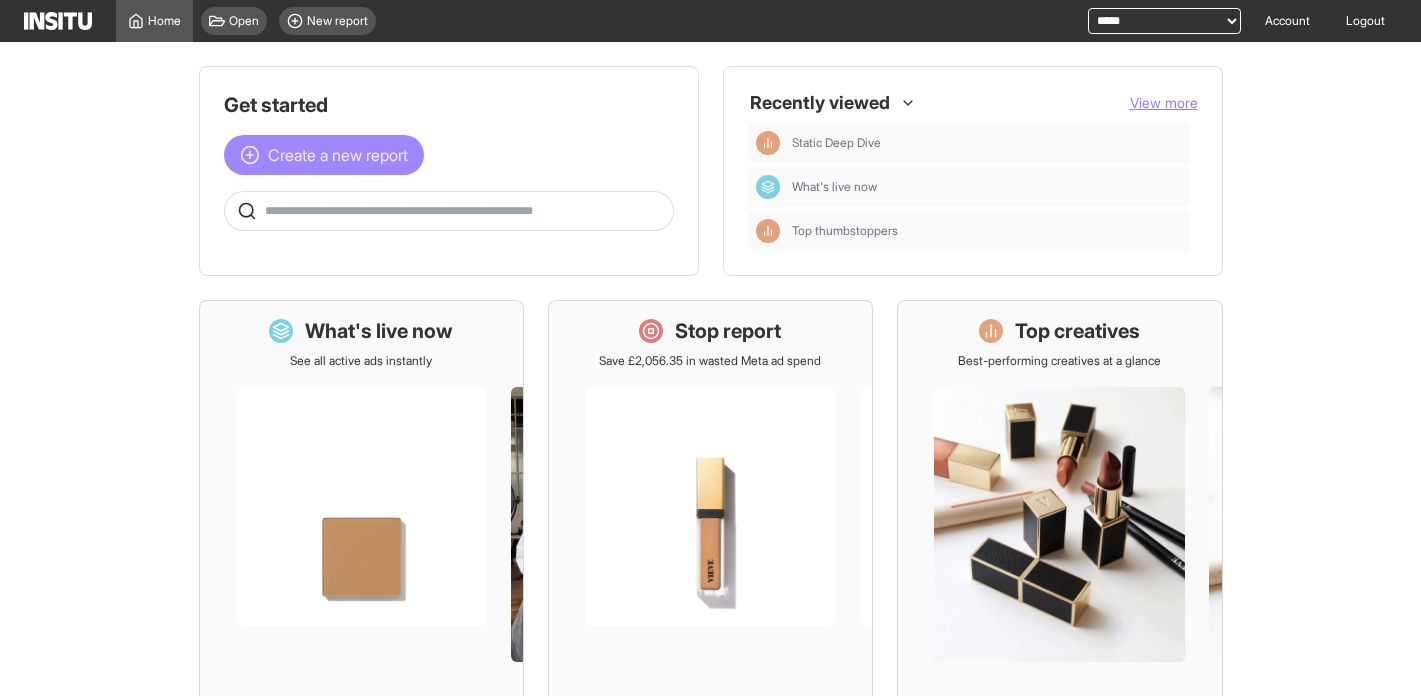 click on "Create a new report" at bounding box center (338, 155) 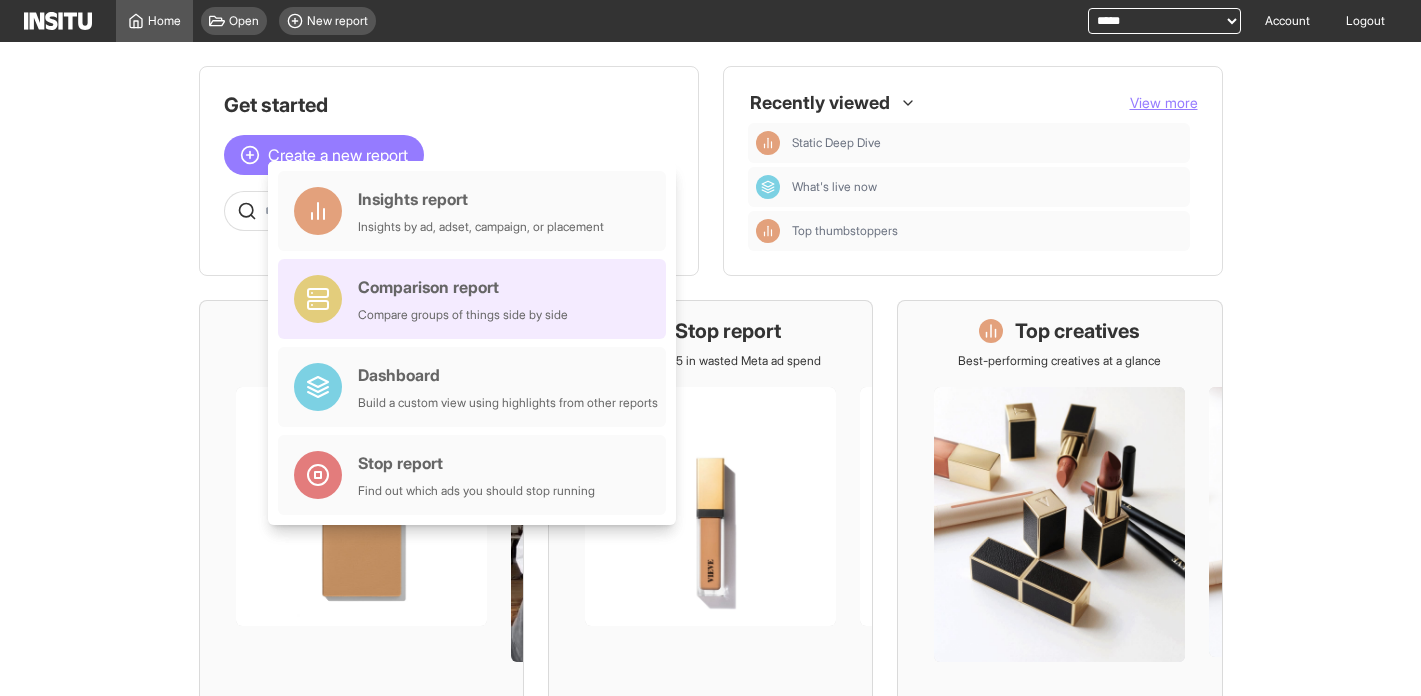 click on "Comparison report" at bounding box center [463, 287] 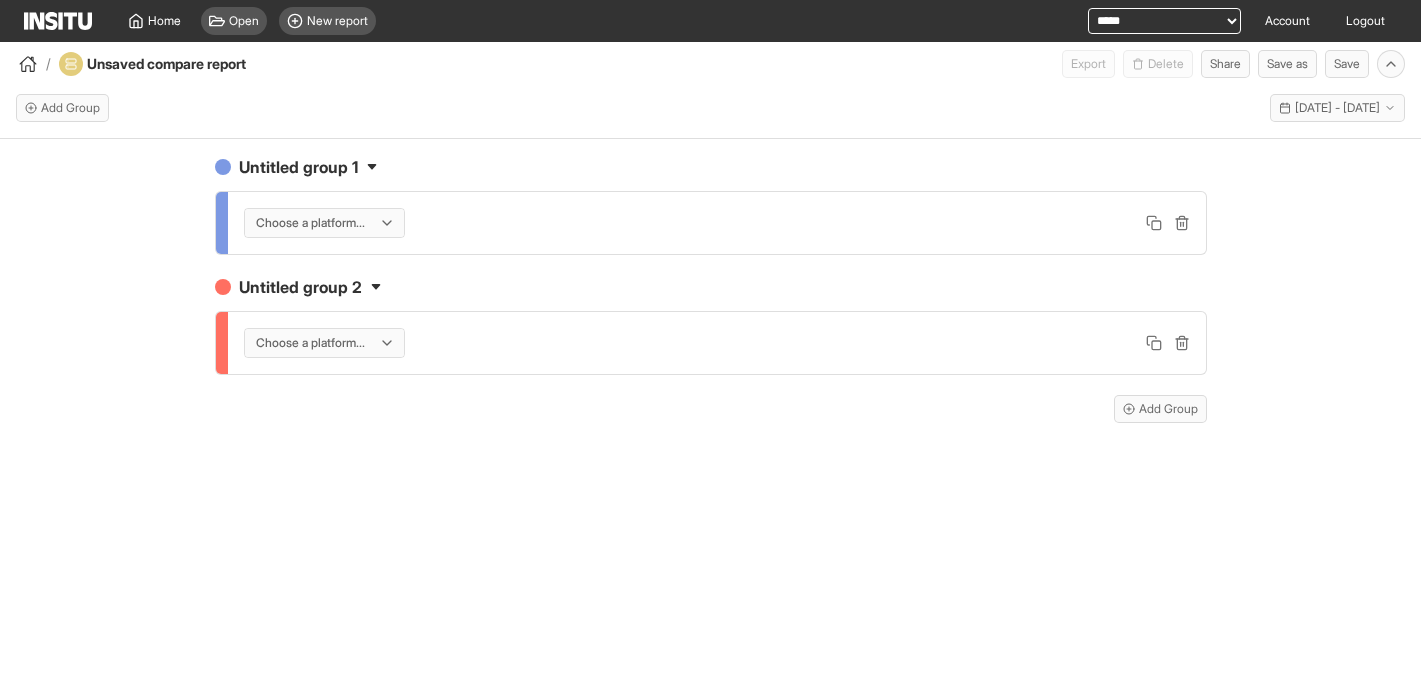 click at bounding box center [58, 21] 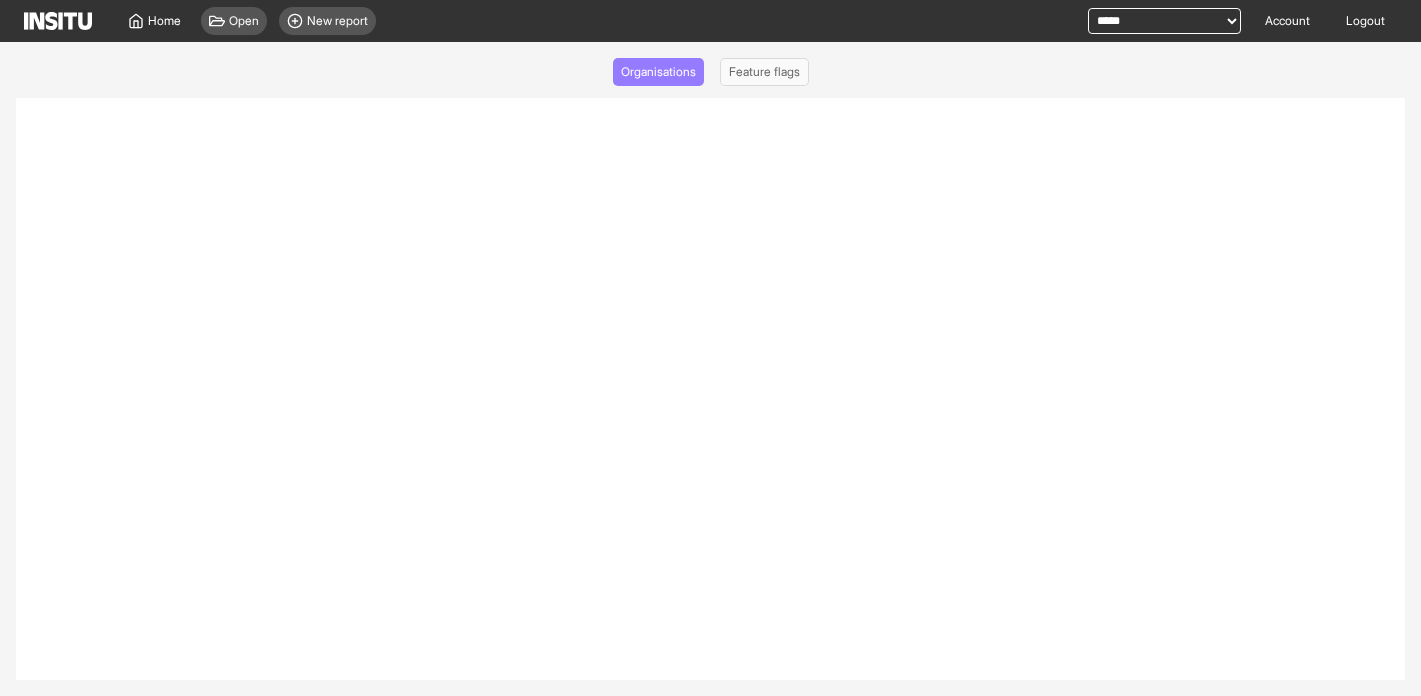 select on "*****" 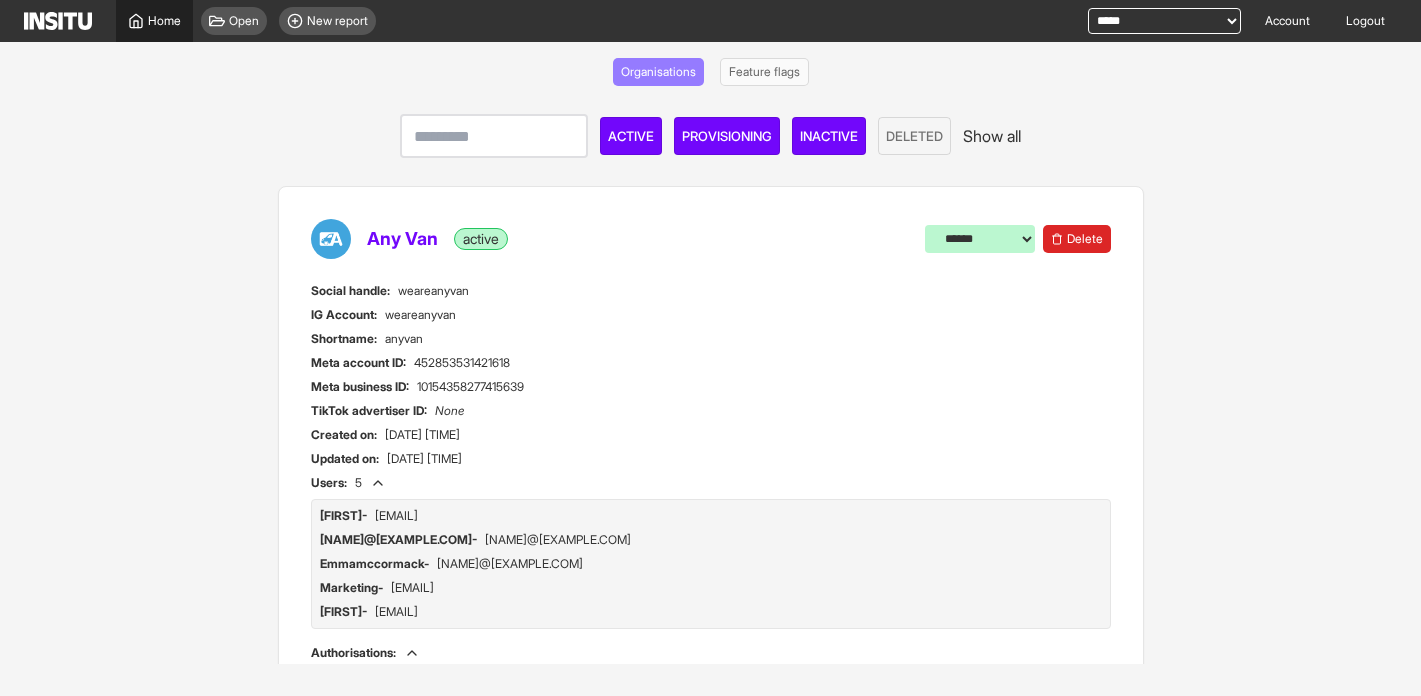 click on "Home" at bounding box center [154, 21] 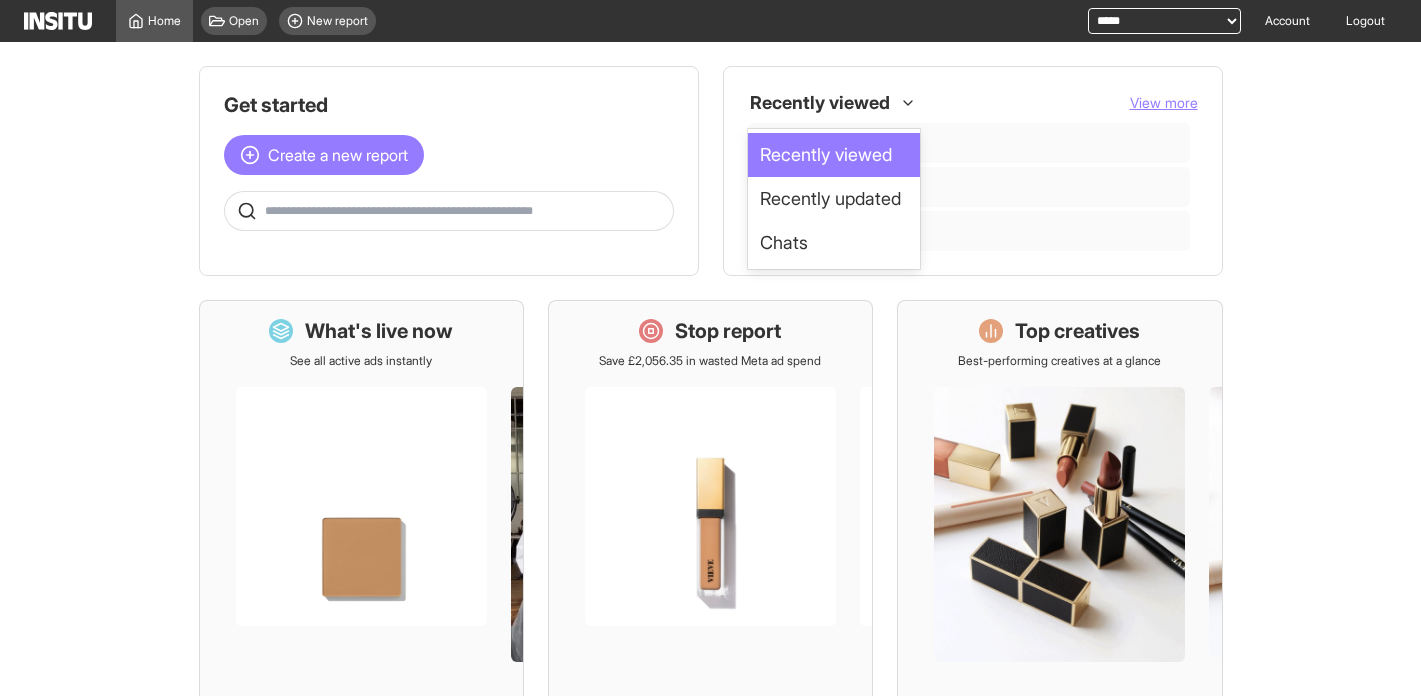 click 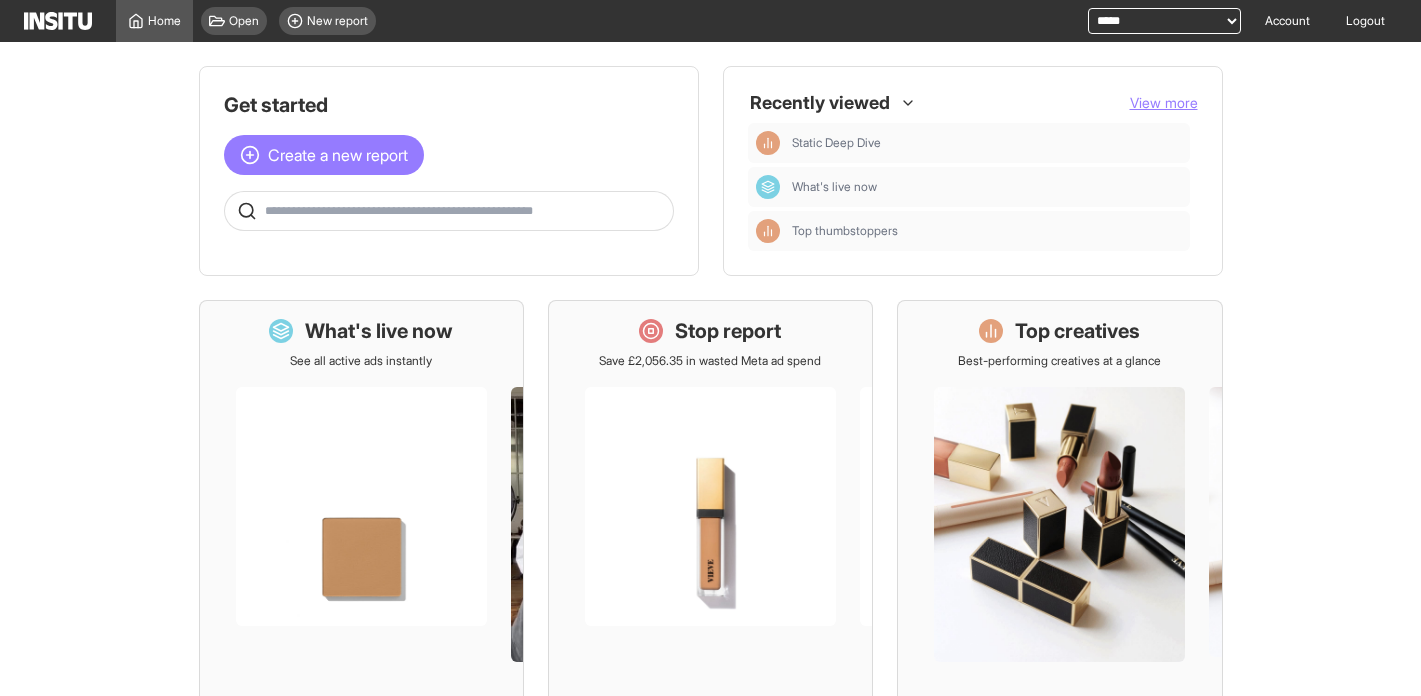 click on "Recently viewed View more" at bounding box center (973, 103) 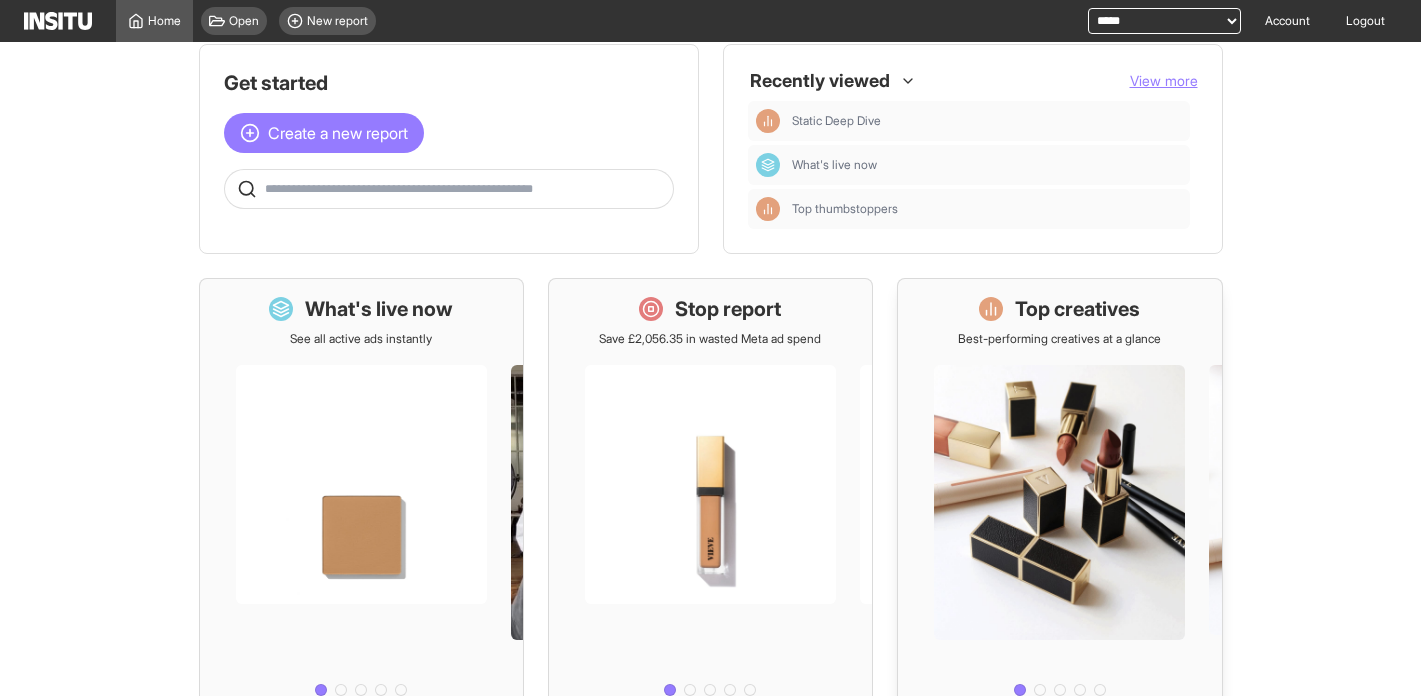 scroll, scrollTop: 0, scrollLeft: 0, axis: both 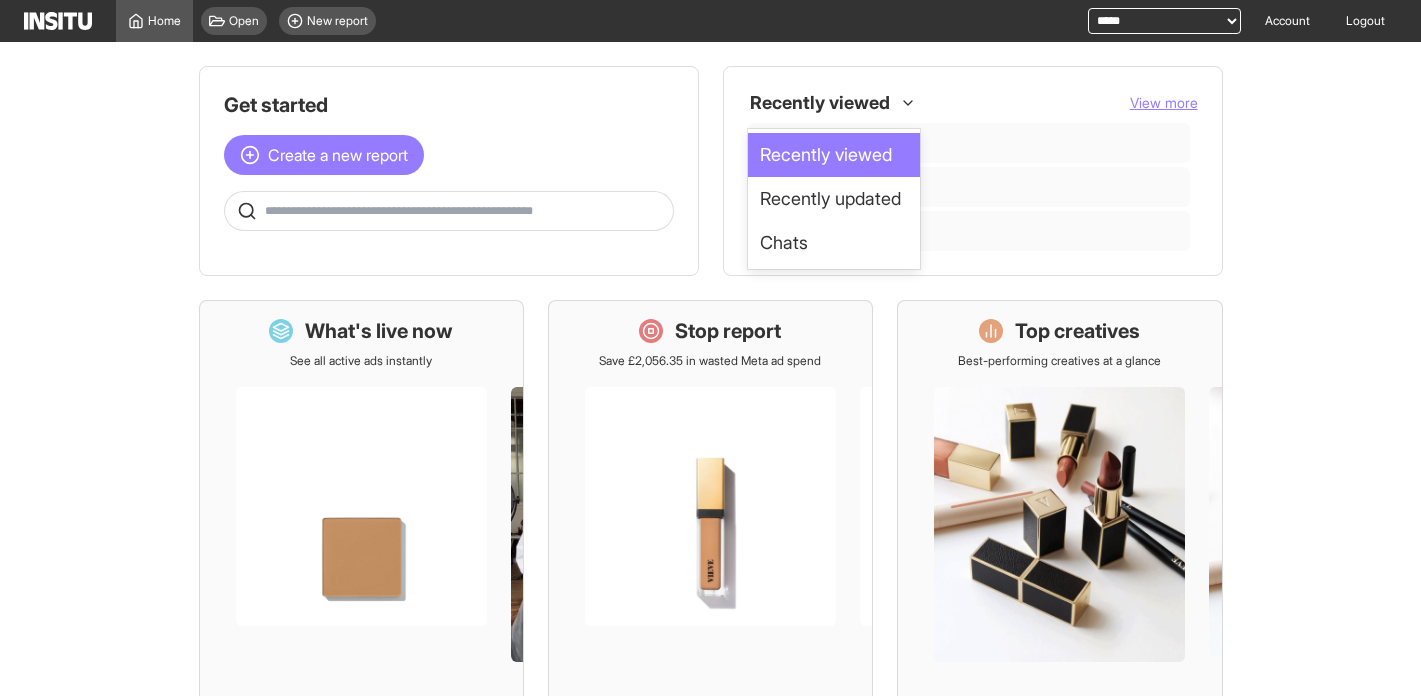 click at bounding box center (820, 103) 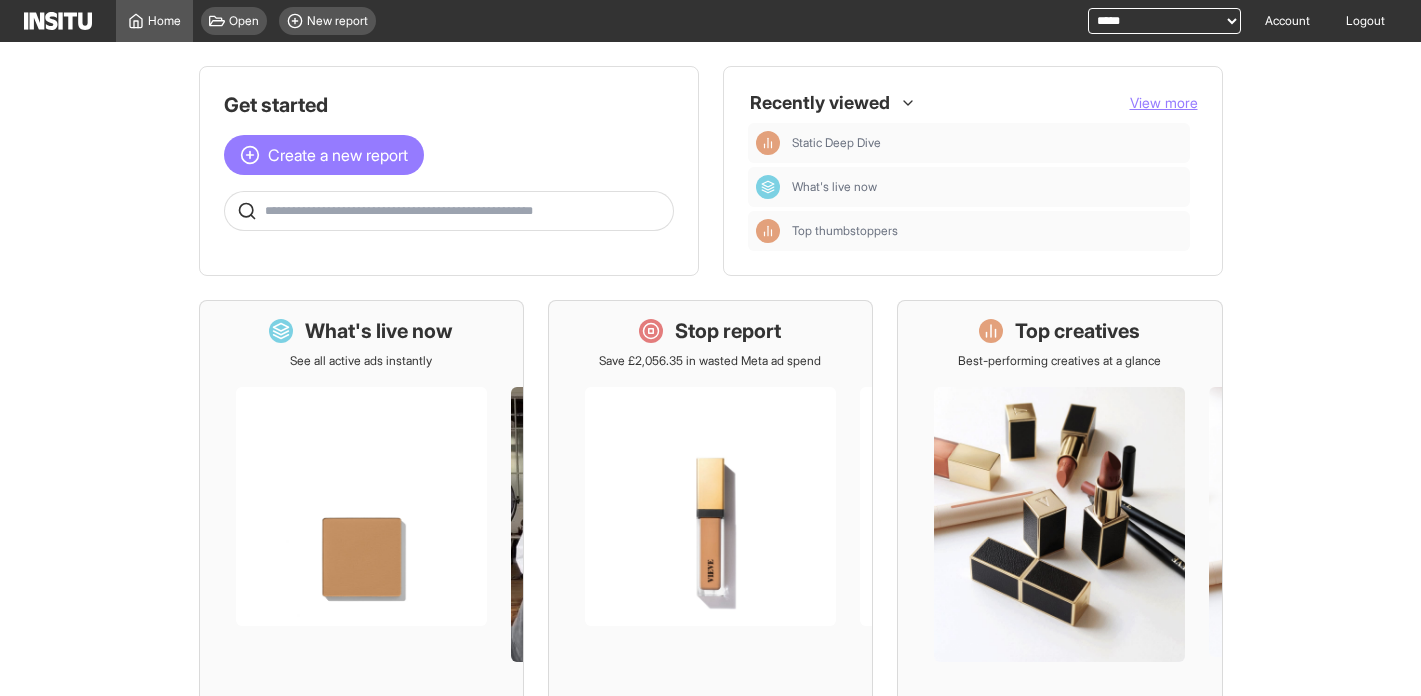 click on "Recently viewed View more Static Deep Dive What's live now Top thumbstoppers" at bounding box center (973, 171) 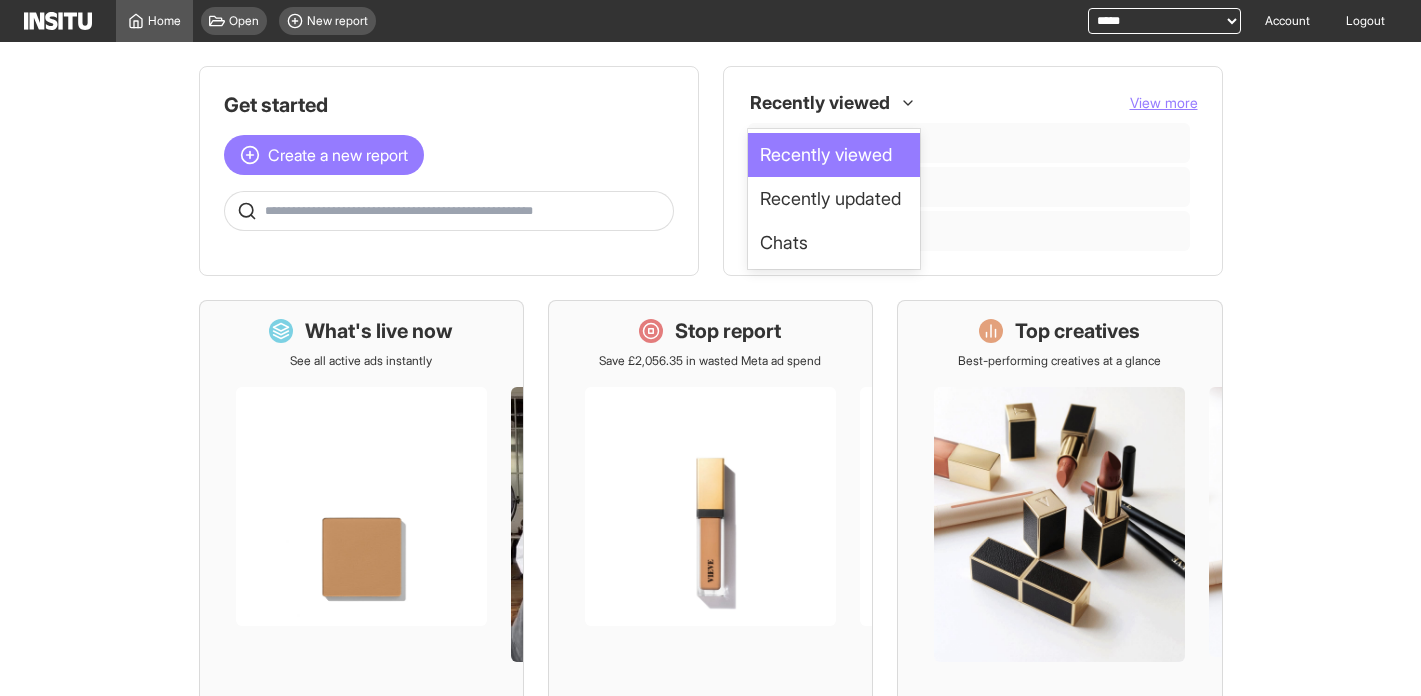 click on "Recently viewed" at bounding box center [824, 103] 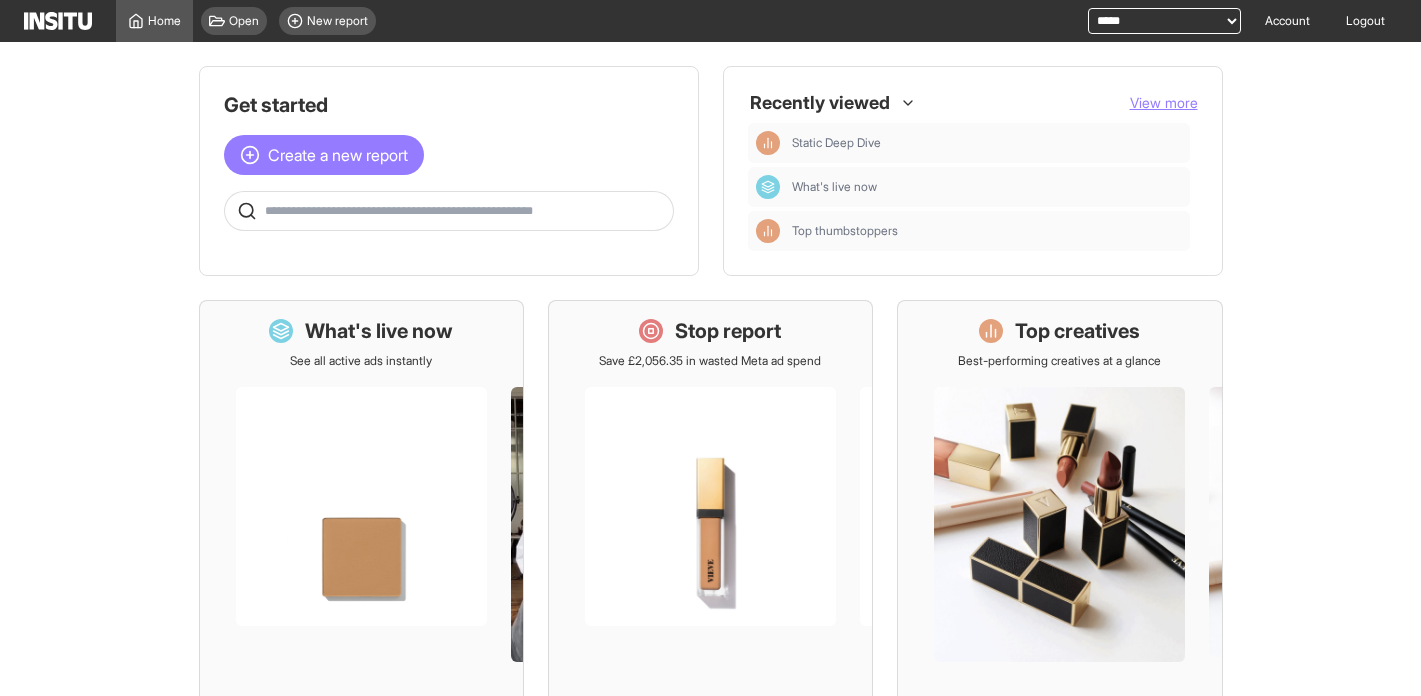 click on "View more" at bounding box center (1164, 102) 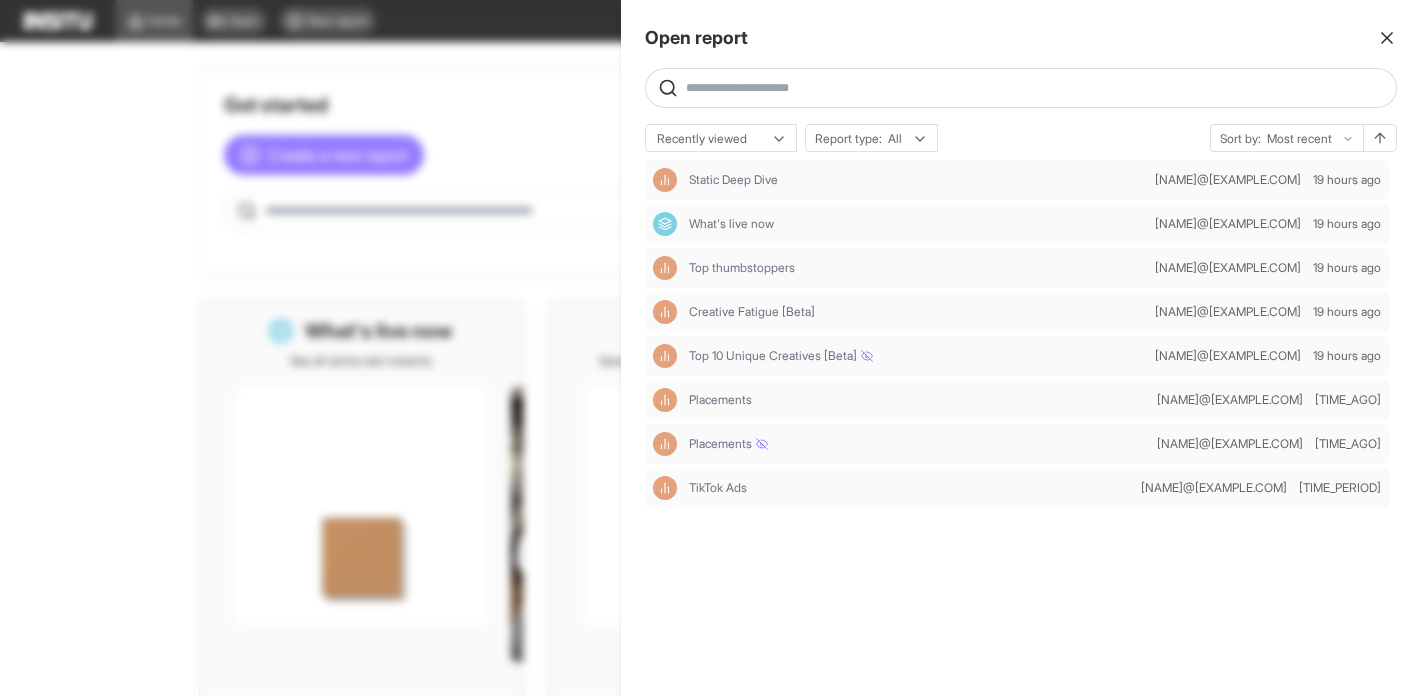 click at bounding box center (1037, 88) 